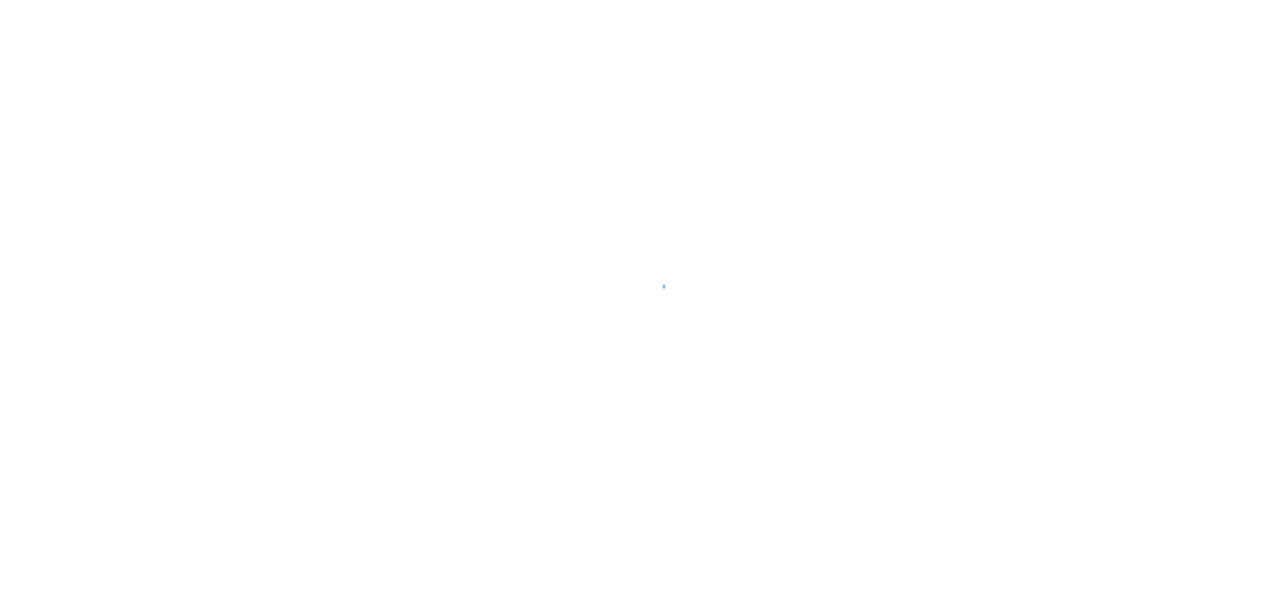 scroll, scrollTop: 0, scrollLeft: 0, axis: both 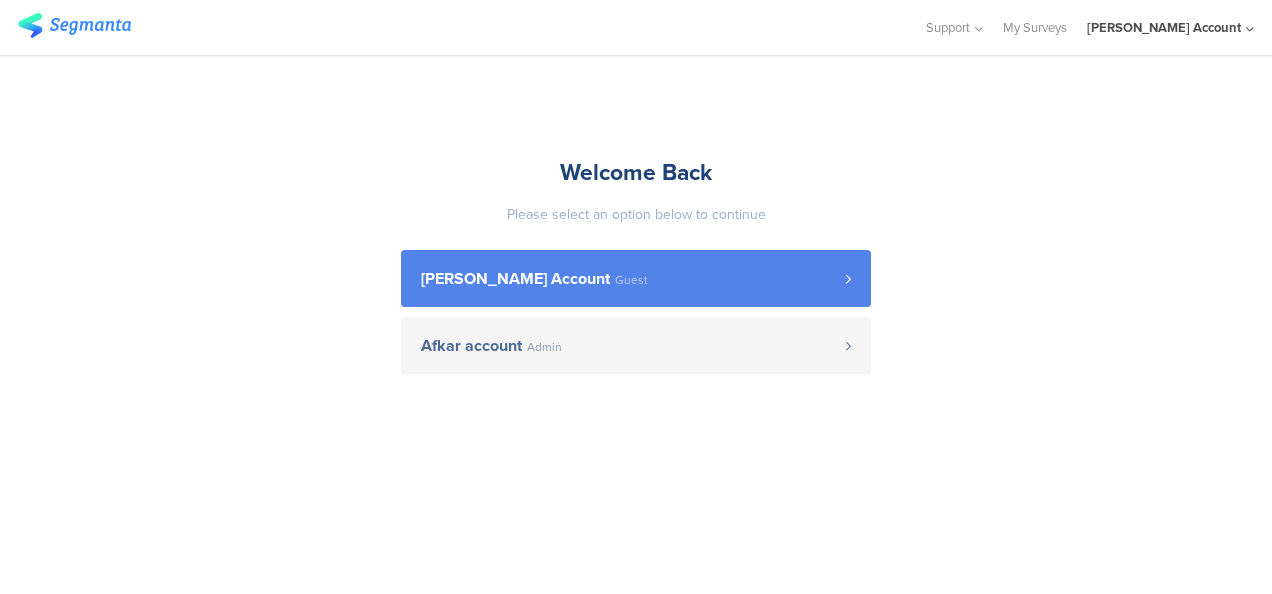 click on "[PERSON_NAME] Account" at bounding box center [515, 279] 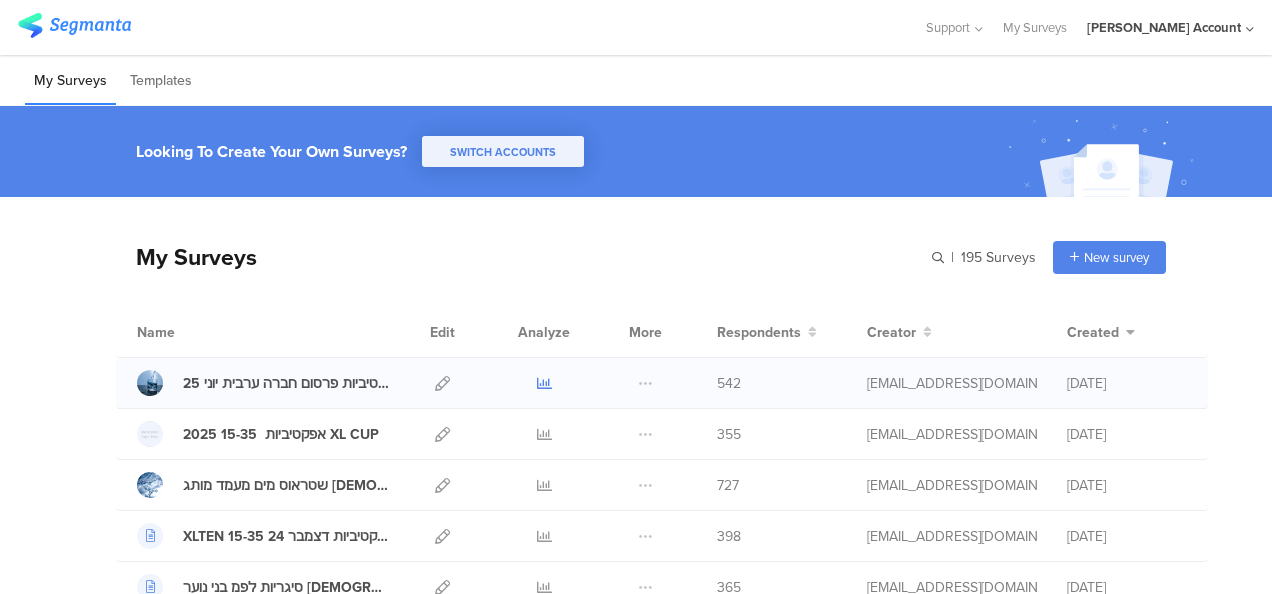 click at bounding box center (544, 383) 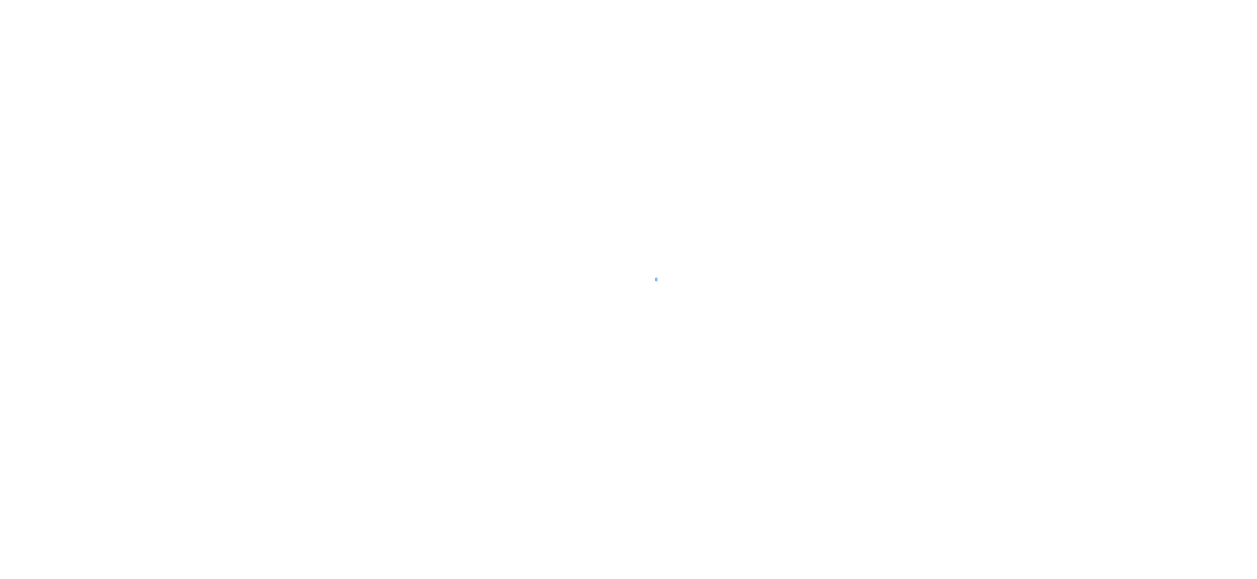 scroll, scrollTop: 0, scrollLeft: 0, axis: both 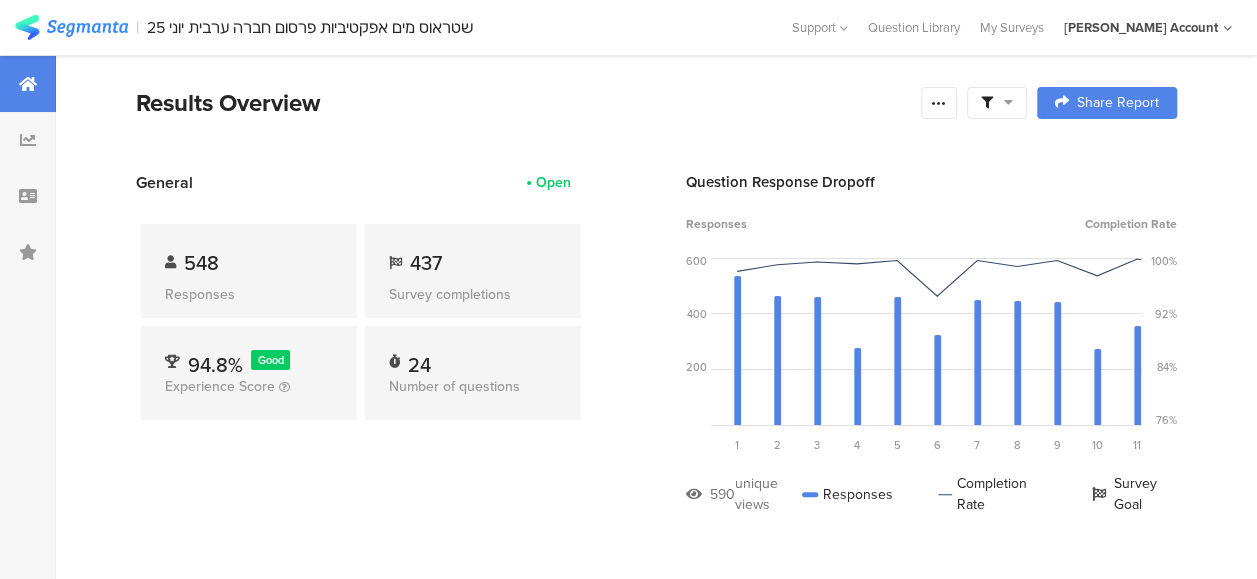 click at bounding box center (997, 103) 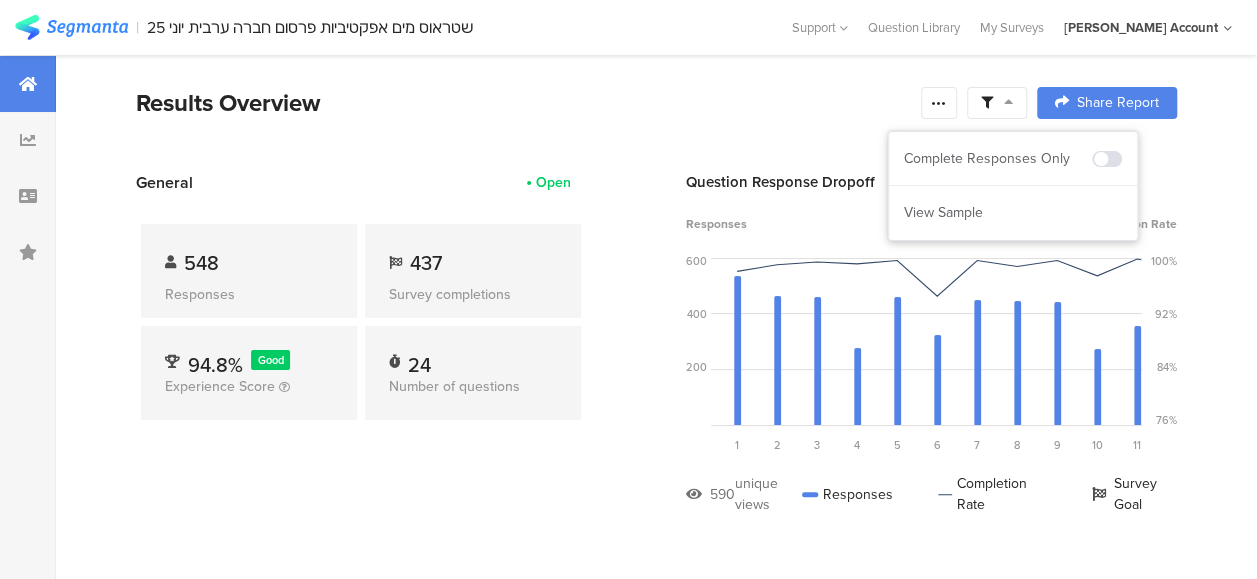 click on "General     Open     548   Responses     437   Survey completions     94.8%   Good   Experience Score
24
Number of questions
Question Response Dropoff
Responses   Completion Rate
600
400
200
0
Sorry, your browser does not support inline SVG.
1       2
Question 3
באיזו מידה נראה לך שבשנה הקרובה תקנו לביתכם בר מים מסוננים\תשדרגו לבר מים מסוננים חדש?الى أي مدى ...
474   views     472   responses   99.6%   completion rate       3
Question 4
ציינת שלהערכתך תקנה או תשקול לקנות בר מים מסוננים. של איזו חברה תקנה ?اشرت الى انه، حسب تقديرك، س...
286   views     284   responses" at bounding box center [656, 358] 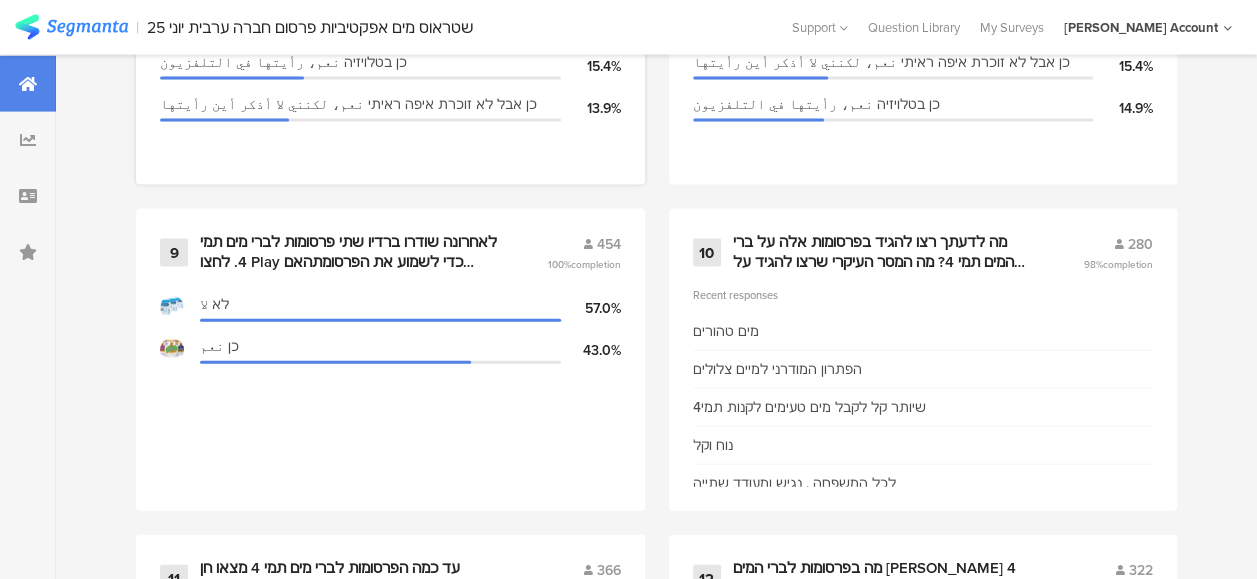 scroll, scrollTop: 1900, scrollLeft: 0, axis: vertical 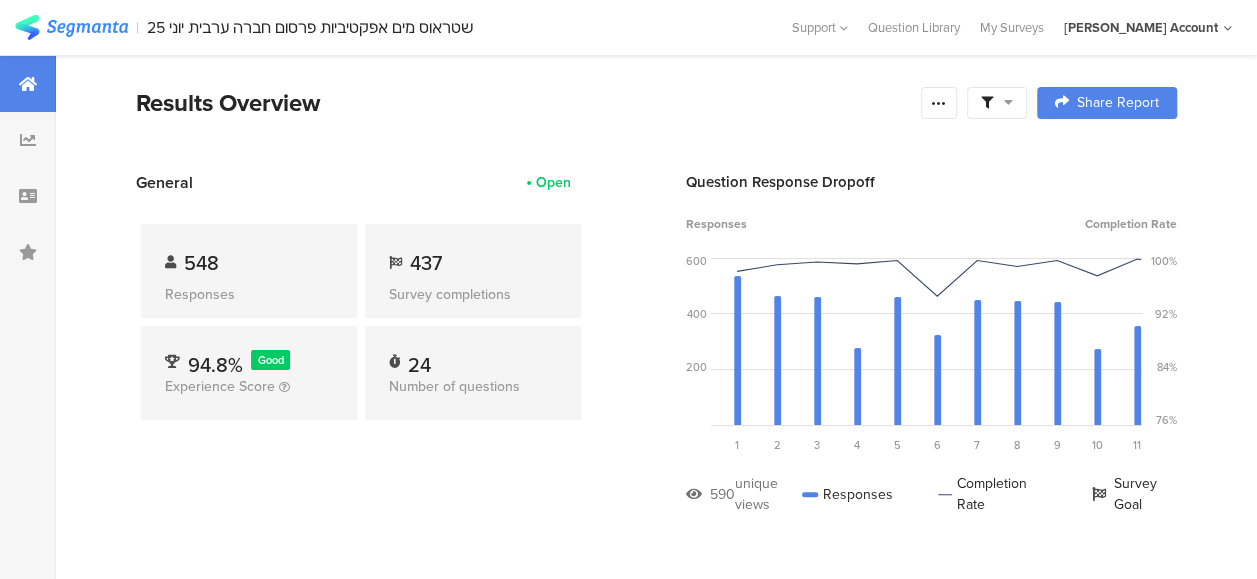 click at bounding box center (1008, 102) 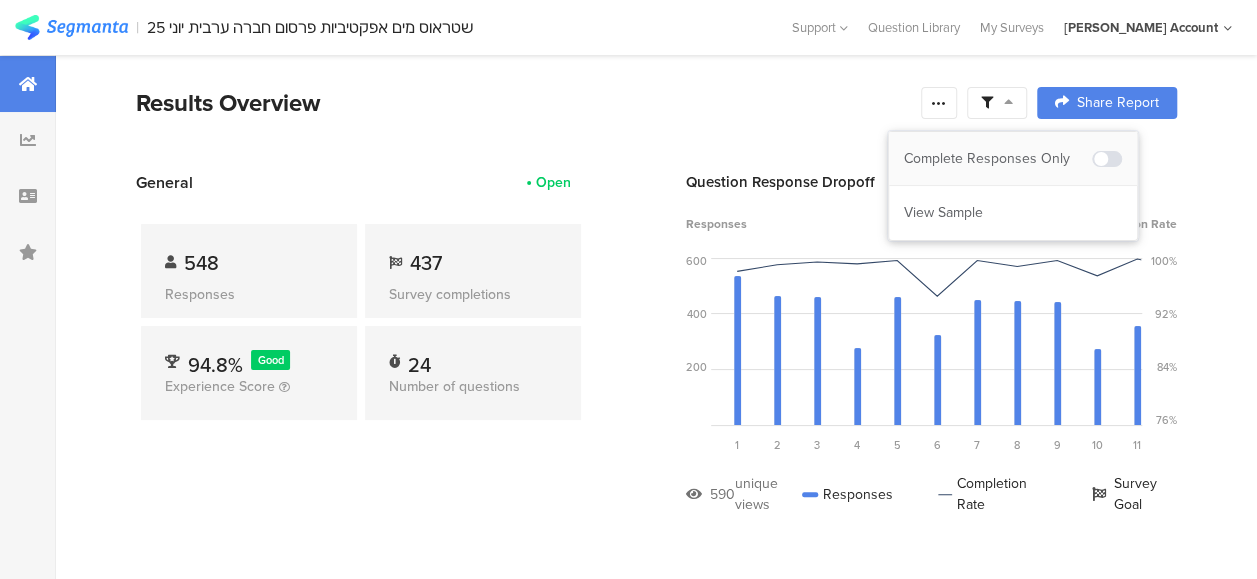 click on "Complete Responses Only" at bounding box center (998, 159) 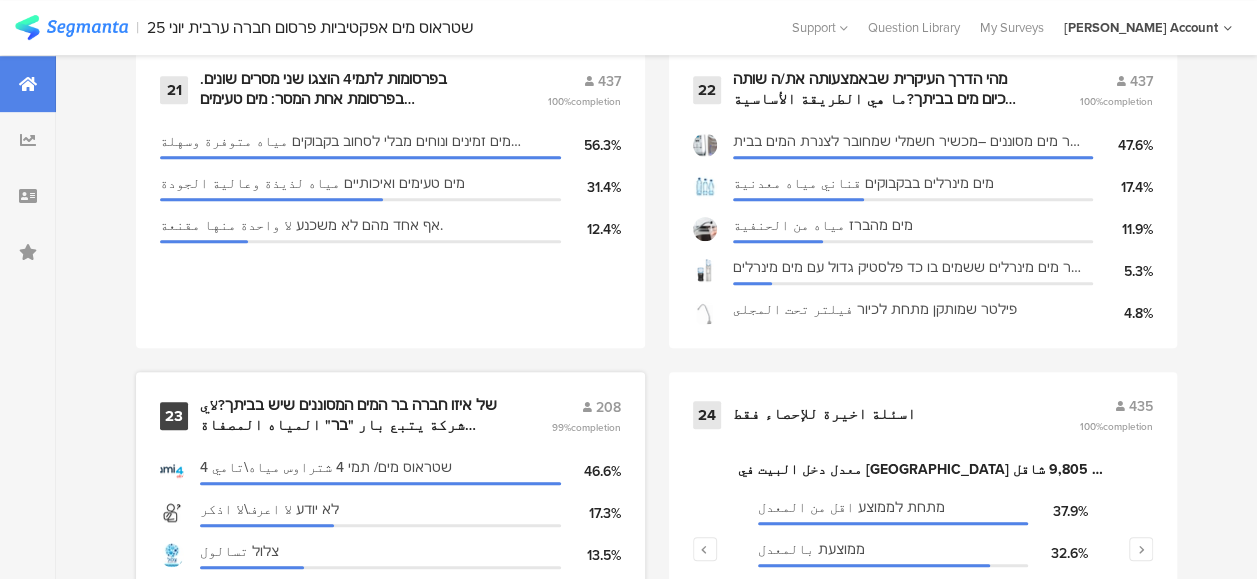 scroll, scrollTop: 3900, scrollLeft: 0, axis: vertical 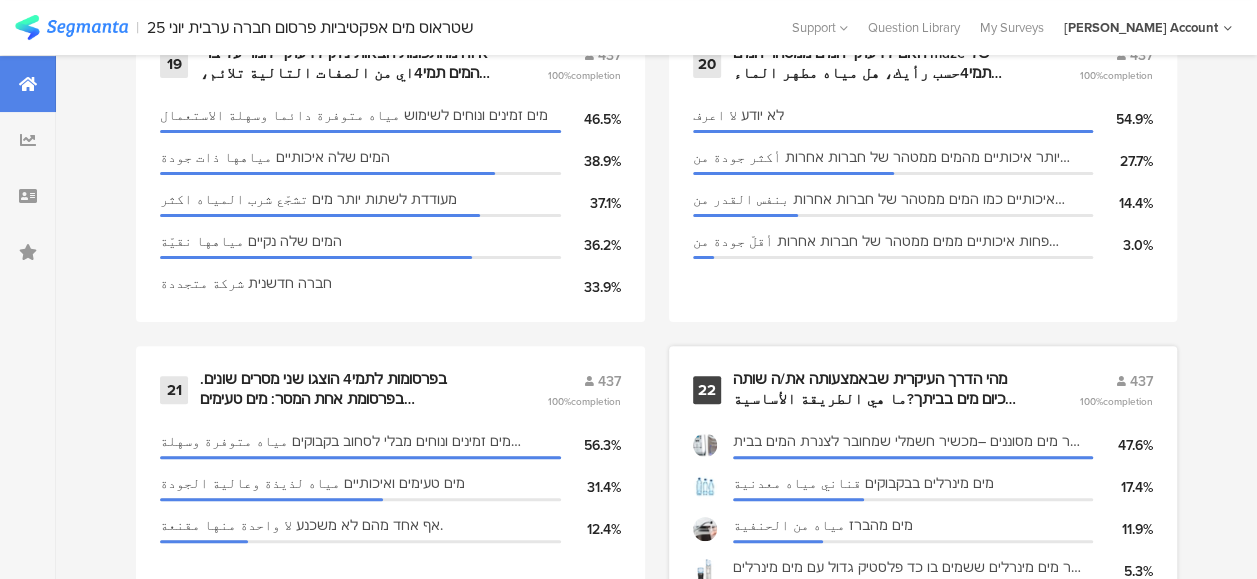 click on "מהי הדרך העיקרית שבאמצעותה את/ה שותה כיום מים בביתך?ما هي الطريقة الأساسية بواسطتها تشربون المياه في بيتكم؟" at bounding box center [882, 389] 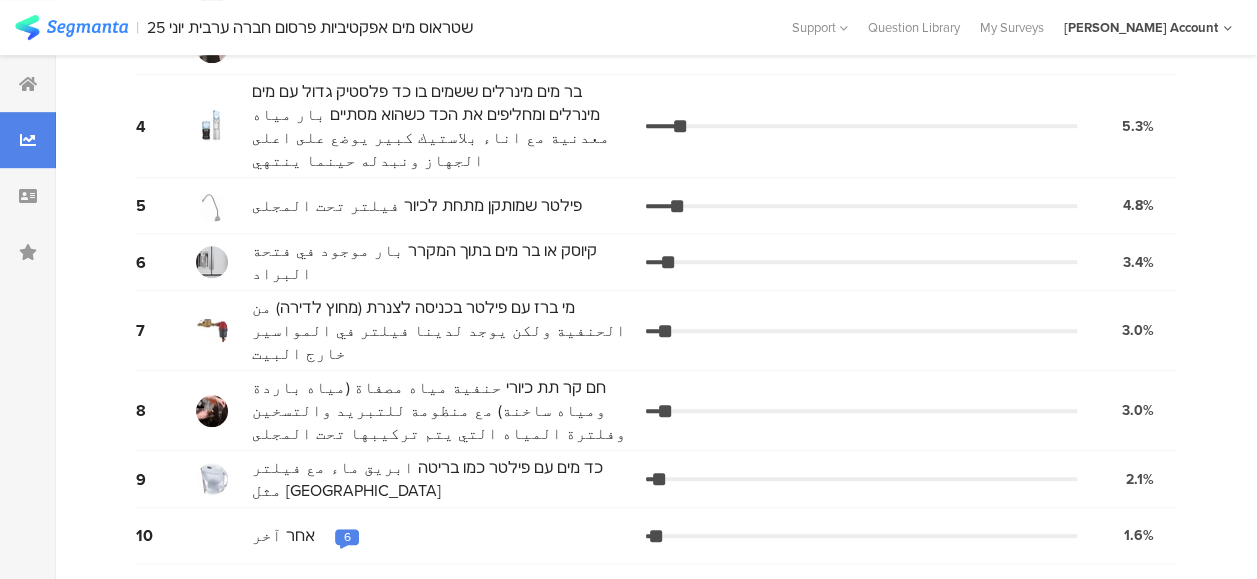 scroll, scrollTop: 0, scrollLeft: 0, axis: both 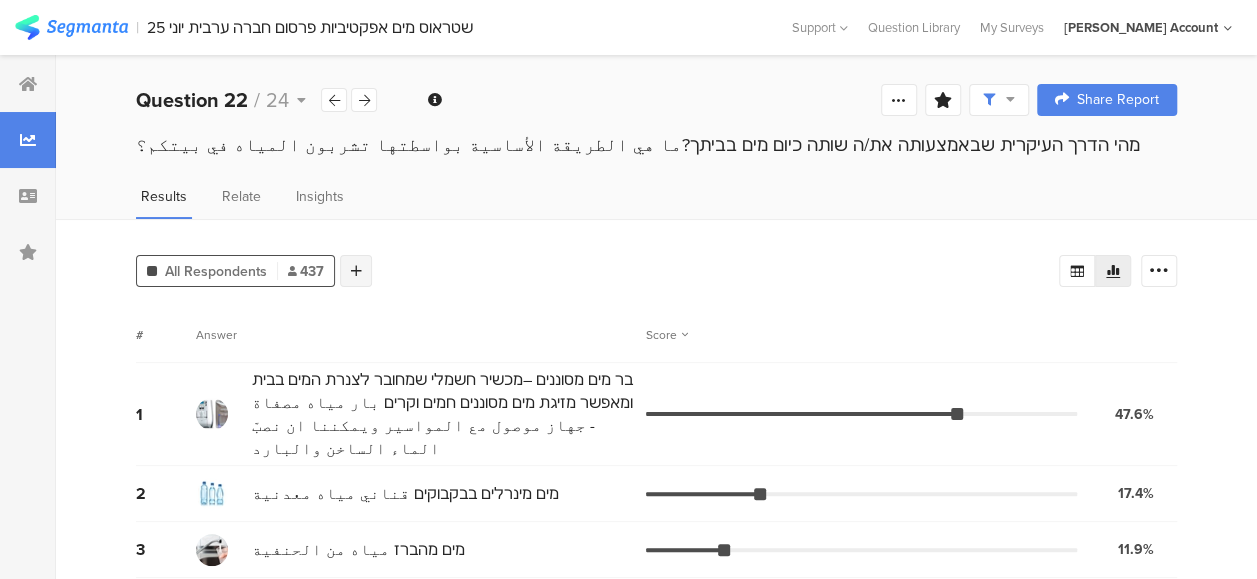 click at bounding box center [356, 271] 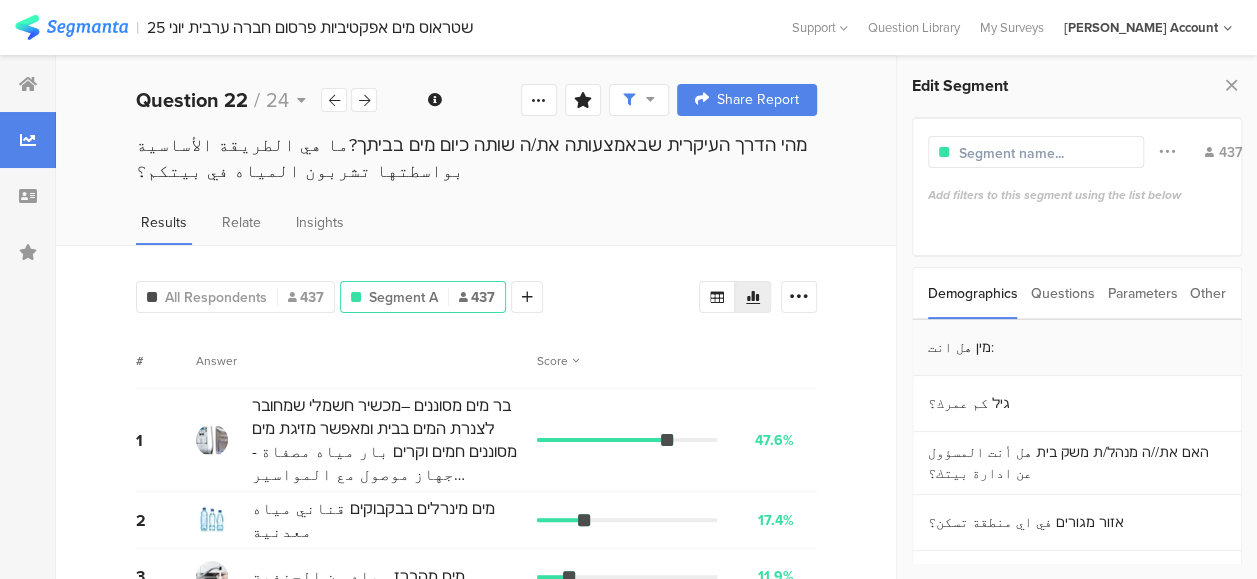 drag, startPoint x: 1130, startPoint y: 292, endPoint x: 1112, endPoint y: 331, distance: 42.953465 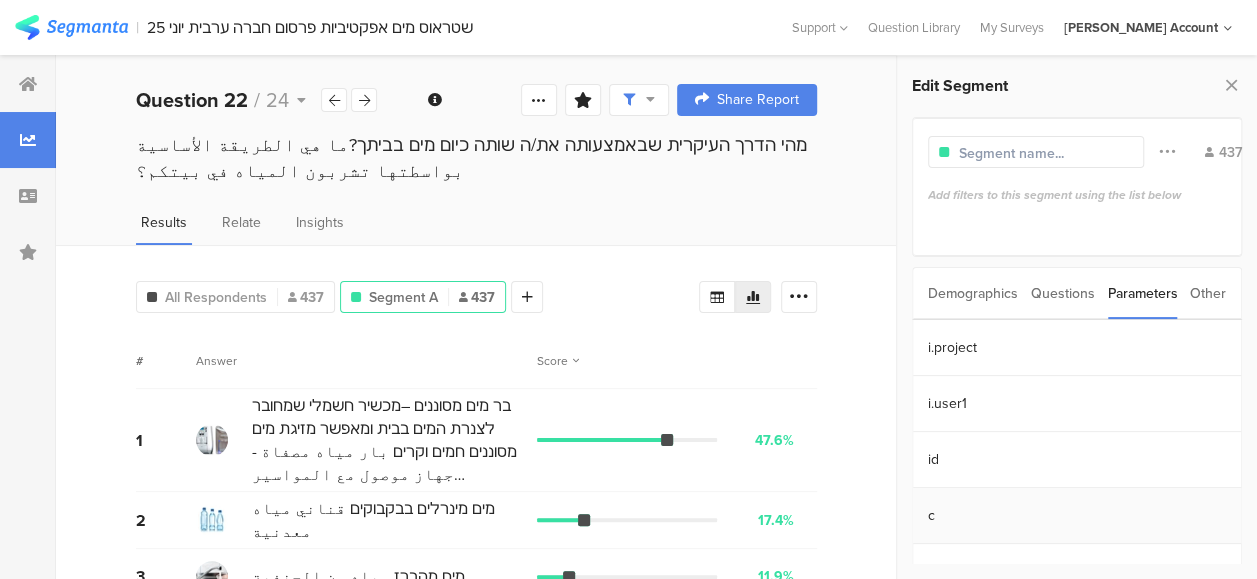 click on "c" at bounding box center (1077, 516) 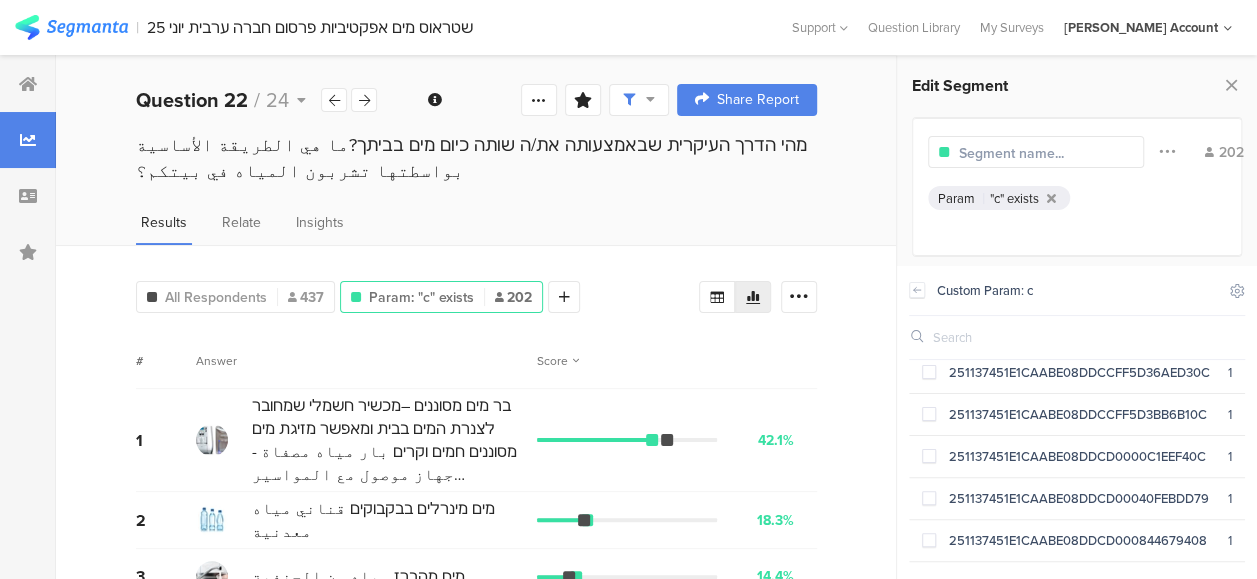 scroll, scrollTop: 1032, scrollLeft: 0, axis: vertical 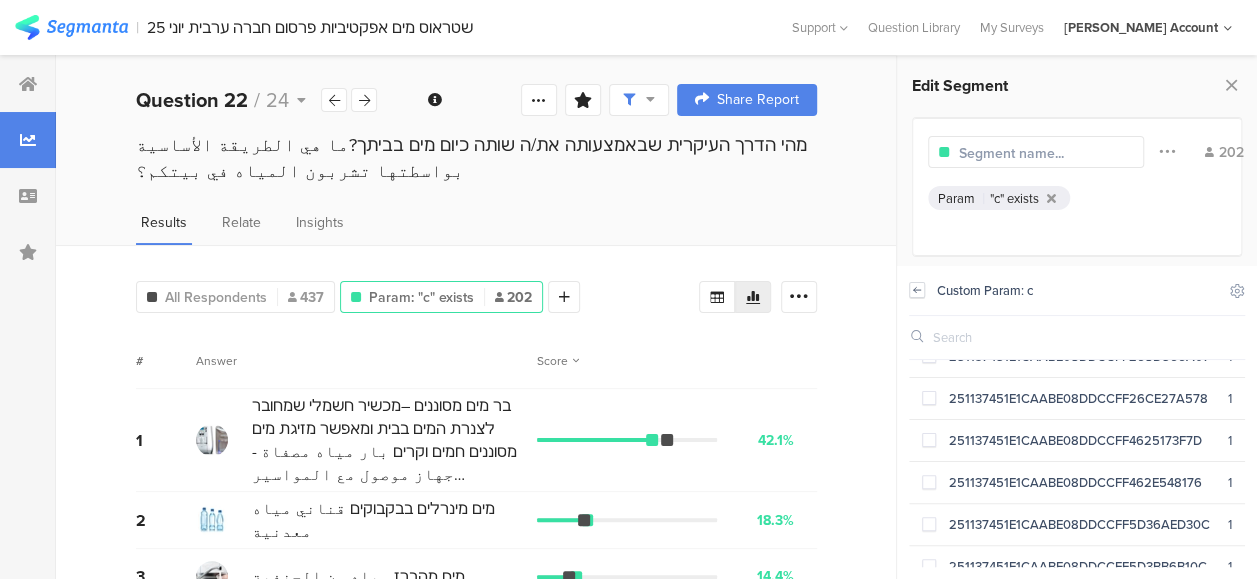 click 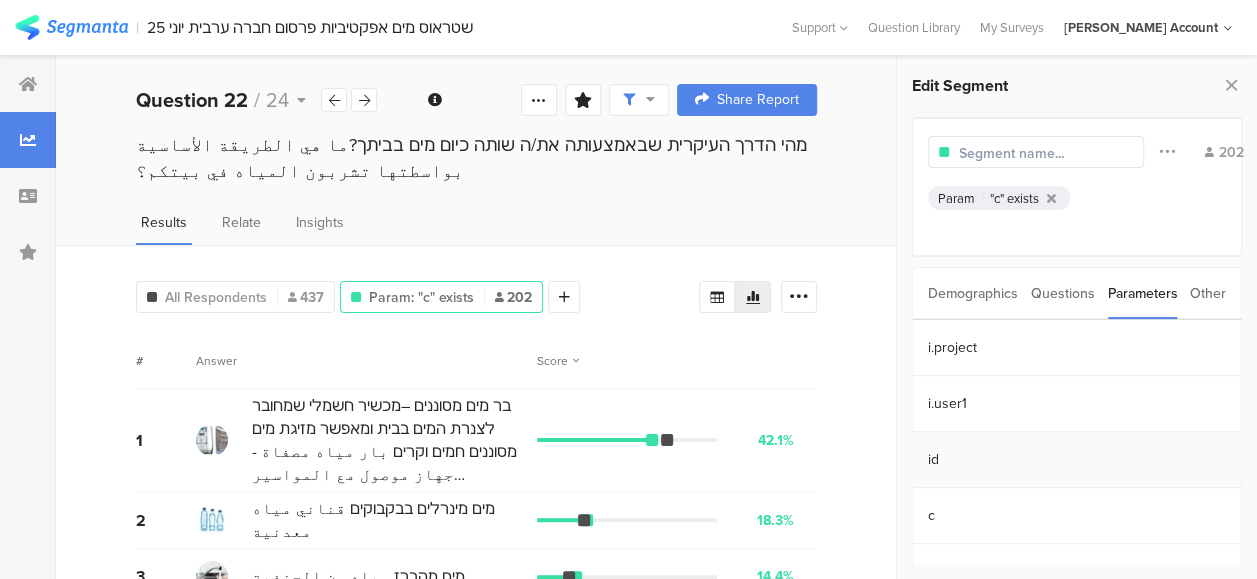 scroll, scrollTop: 36, scrollLeft: 0, axis: vertical 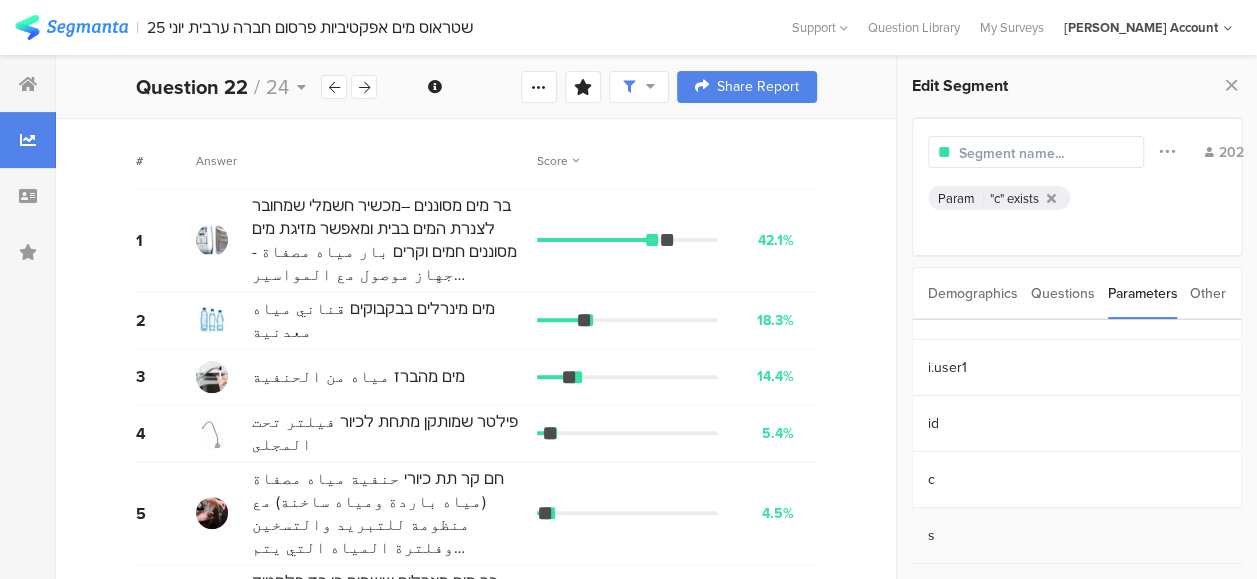 click on "s" at bounding box center [1077, 536] 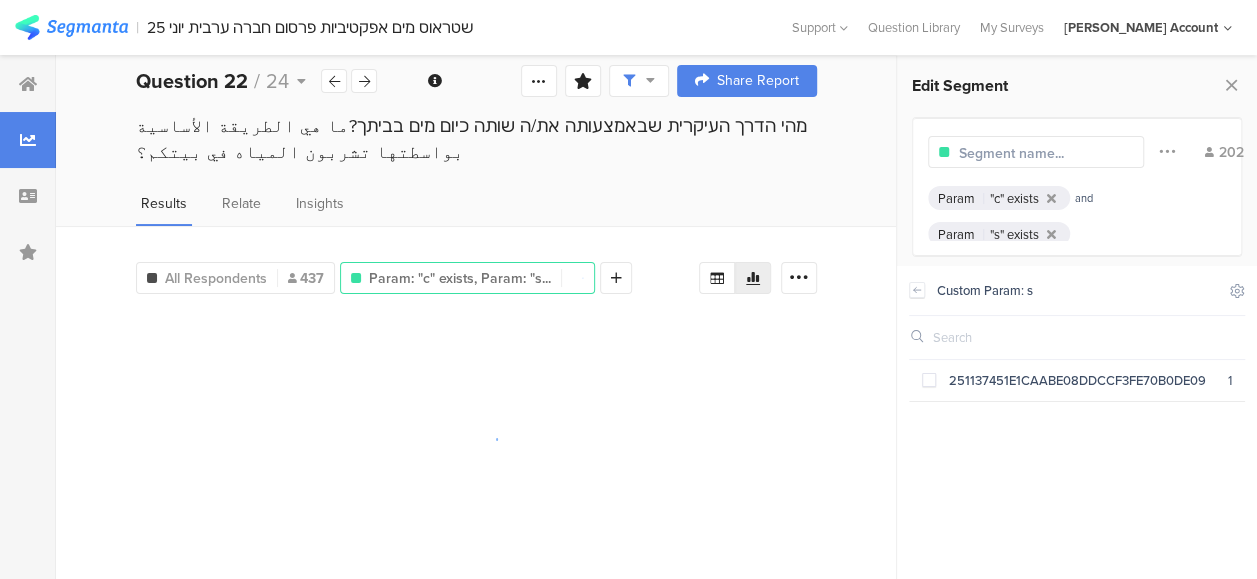 scroll, scrollTop: 200, scrollLeft: 0, axis: vertical 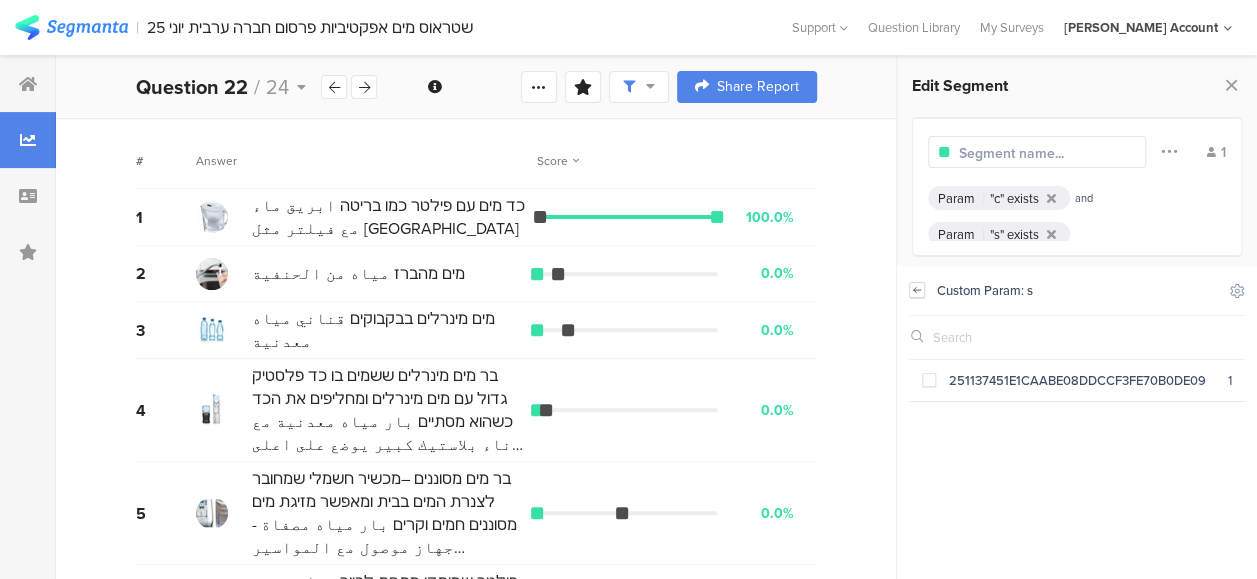 click 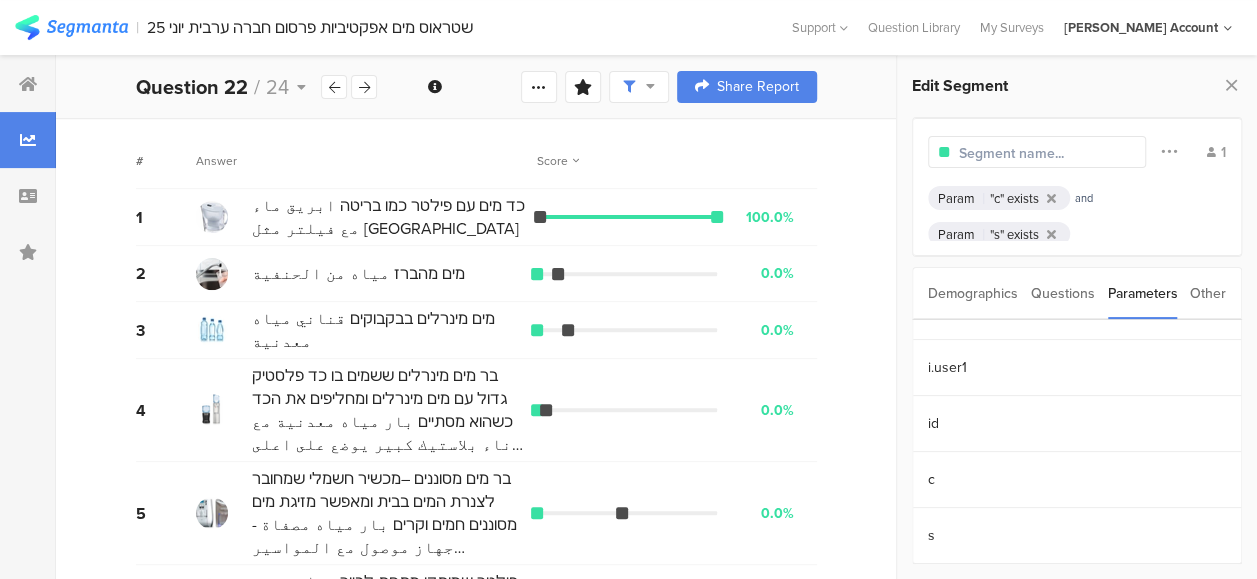 click on "Edit Segment           Filter Conjunction   And   Or
Segment Color
1
Param     "c" exists
and
Param     "s" exists
Demographics
Questions
Parameters
Other
מין هل انت:
גיל كم عمرك؟
האם את//ה מנהל/ת משק בית هل أنت المسؤول عن ادارة بيتك؟
אזור מגורים في اي منطقة تسكن؟
معدل دخل البيت  في [GEOGRAPHIC_DATA] هو 9,805 شاقل نيتو. هل دخل بيتك:
كم عدد الاشخاص الذين يسكنون في [GEOGRAPHIC_DATA] (بما فيه انت)
2   3   4   5   6   7   8   9   10   11   עד כמה הפרסומות לברי מים תמי 4 מצאו חן בעיניך?الى اي مدى اعجبتك دعايات بار المياه تامي 4 ؟ 12   13   14   15   16   17   18   19   20   21   22   23
Ending Pages
i.project" at bounding box center (1077, 317) 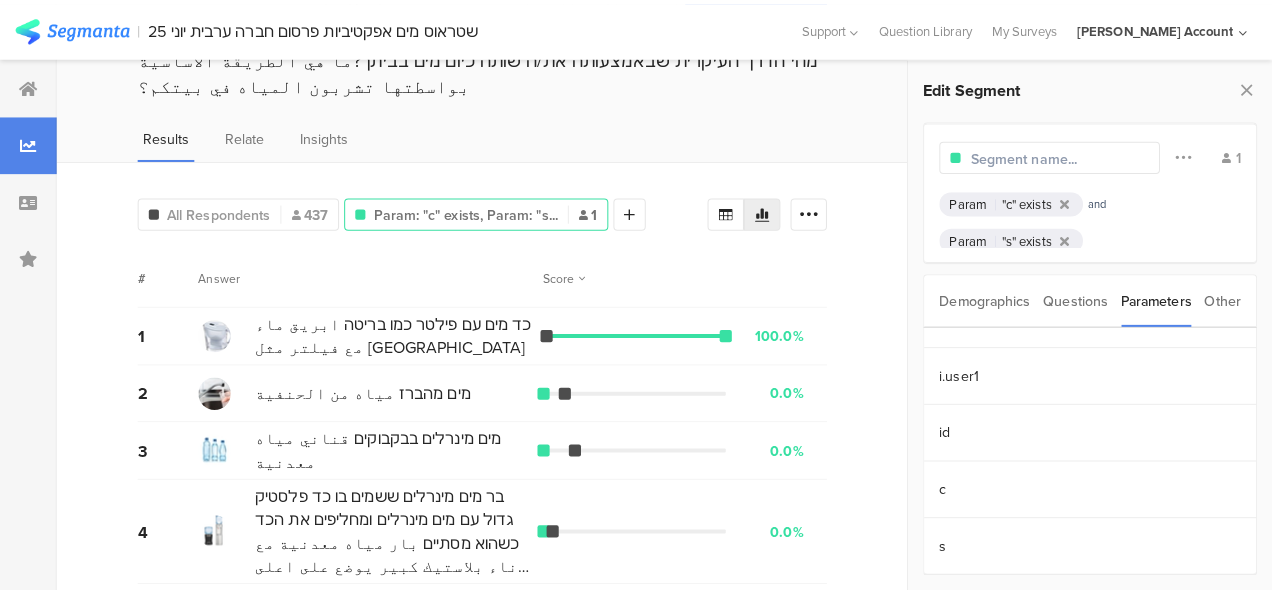 scroll, scrollTop: 0, scrollLeft: 0, axis: both 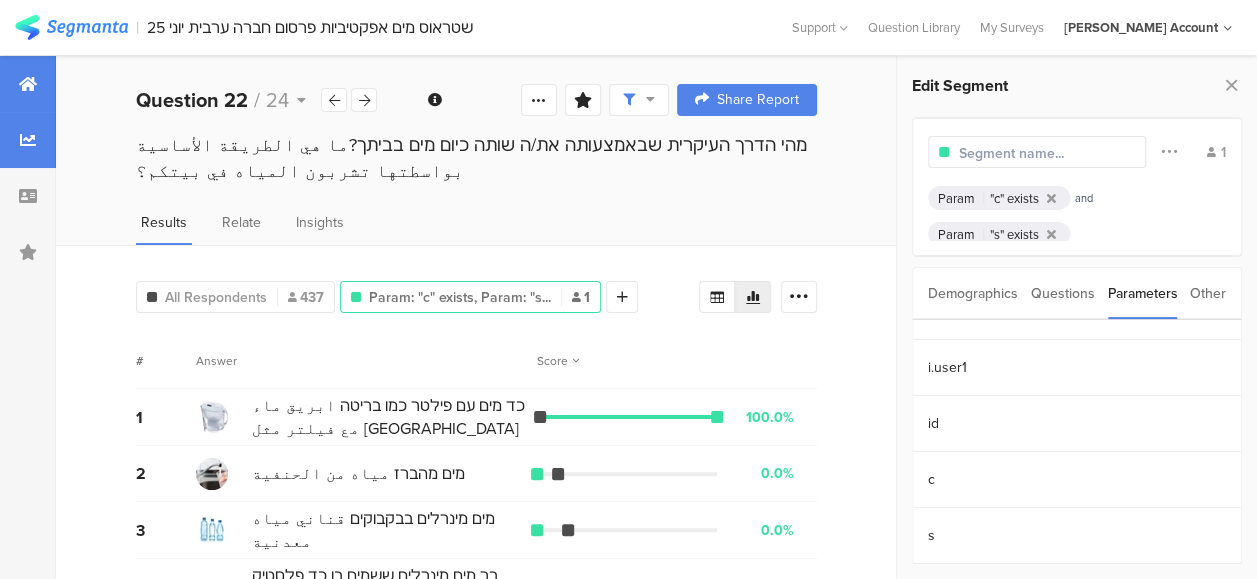 click at bounding box center (28, 84) 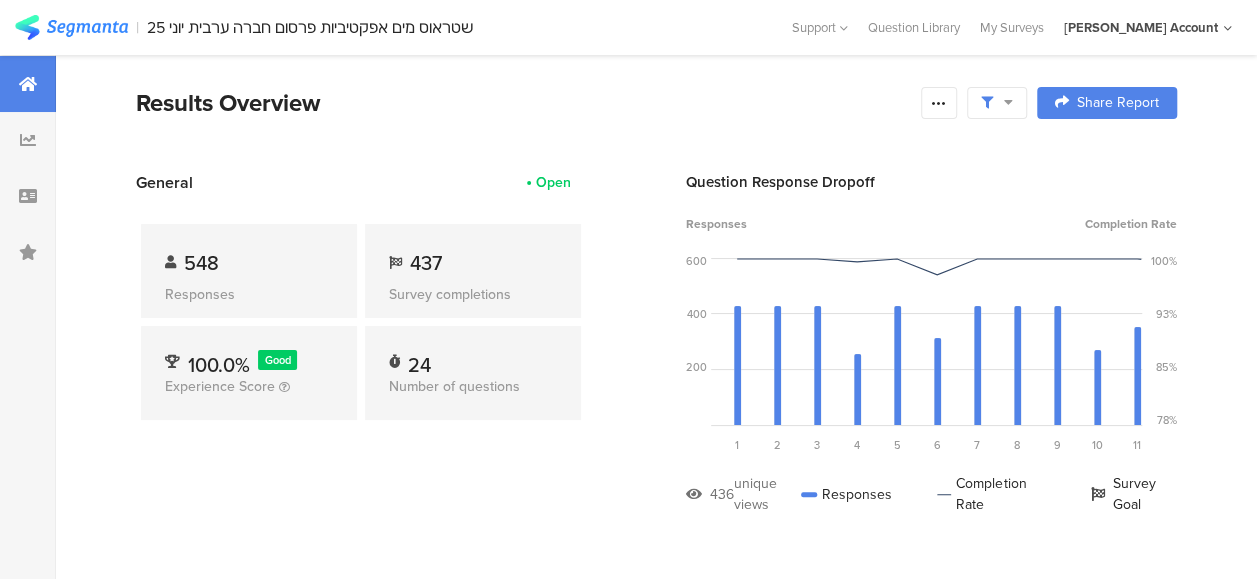 click on "General     Open" at bounding box center [361, 182] 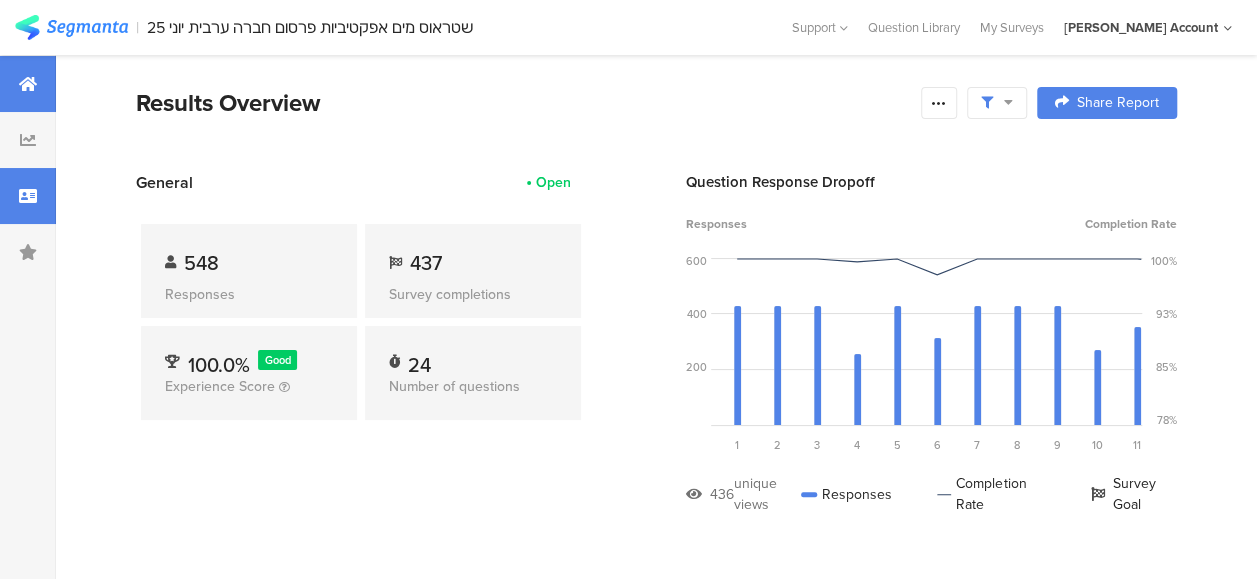 click at bounding box center (28, 196) 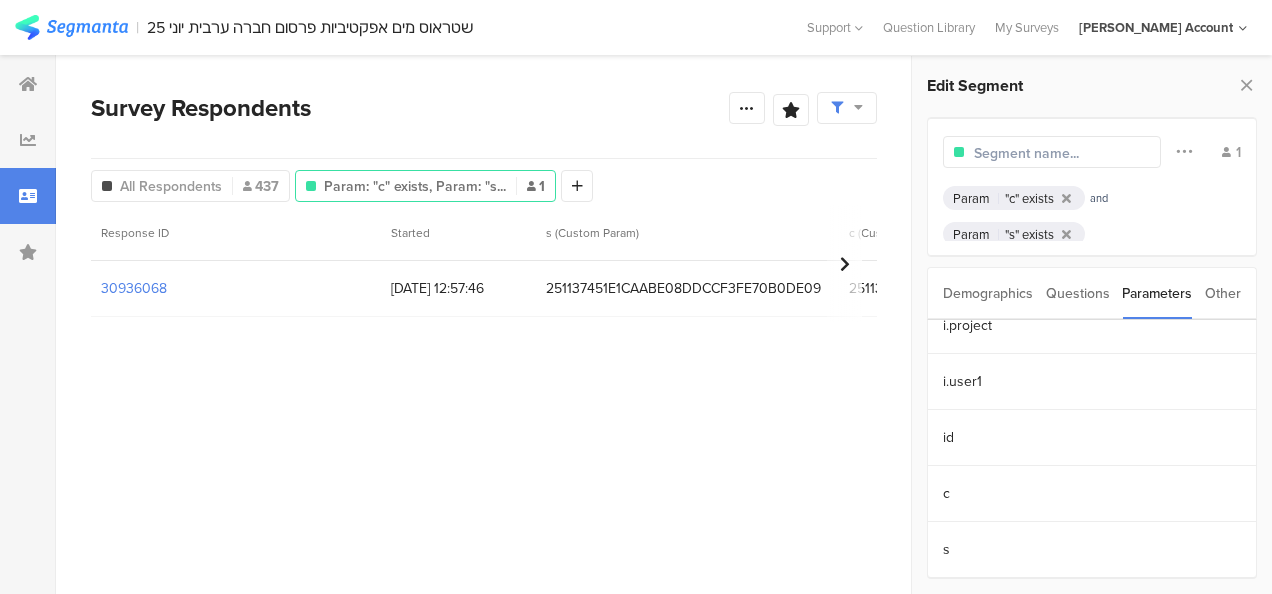 scroll, scrollTop: 20, scrollLeft: 0, axis: vertical 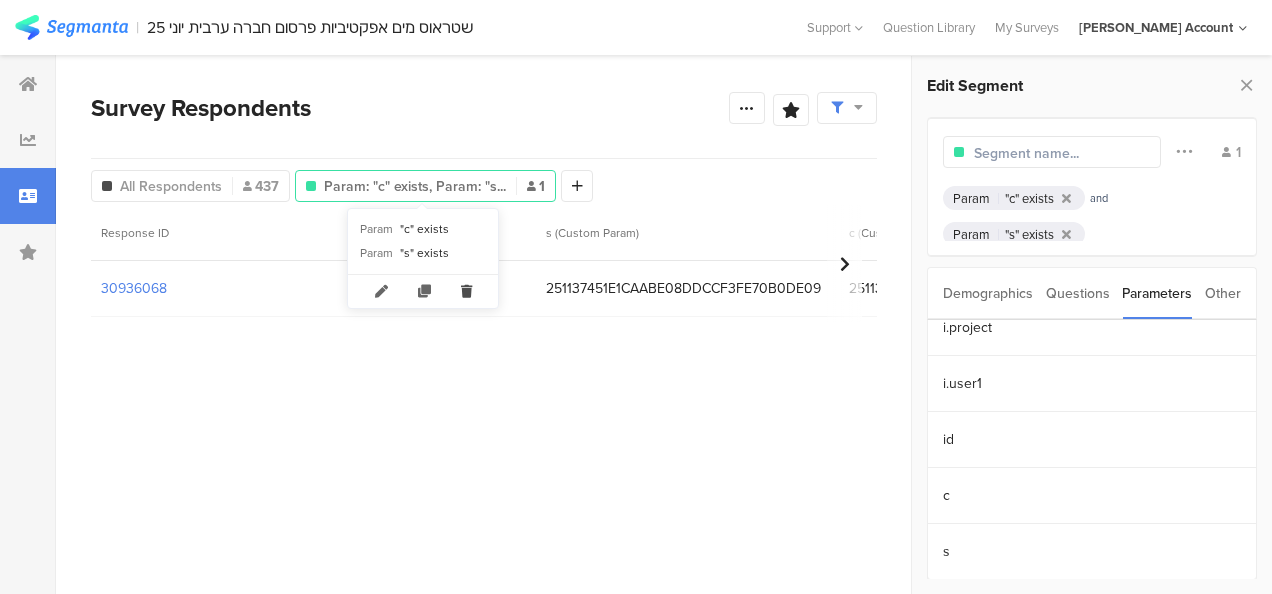 click at bounding box center [466, 291] 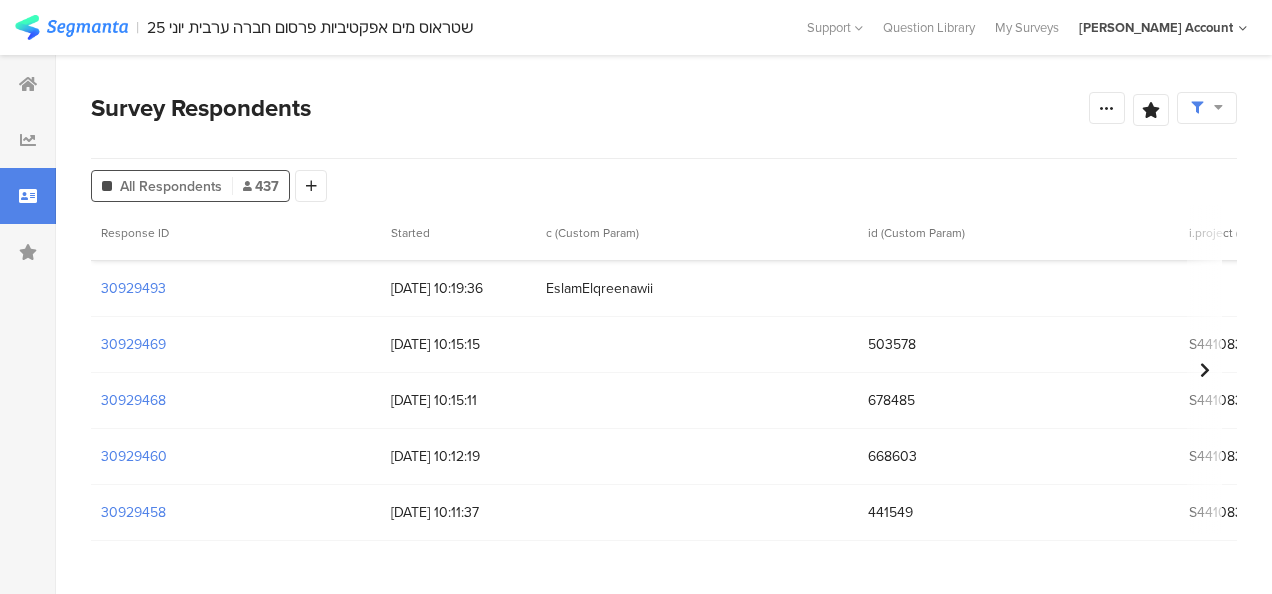 scroll, scrollTop: 5827, scrollLeft: 0, axis: vertical 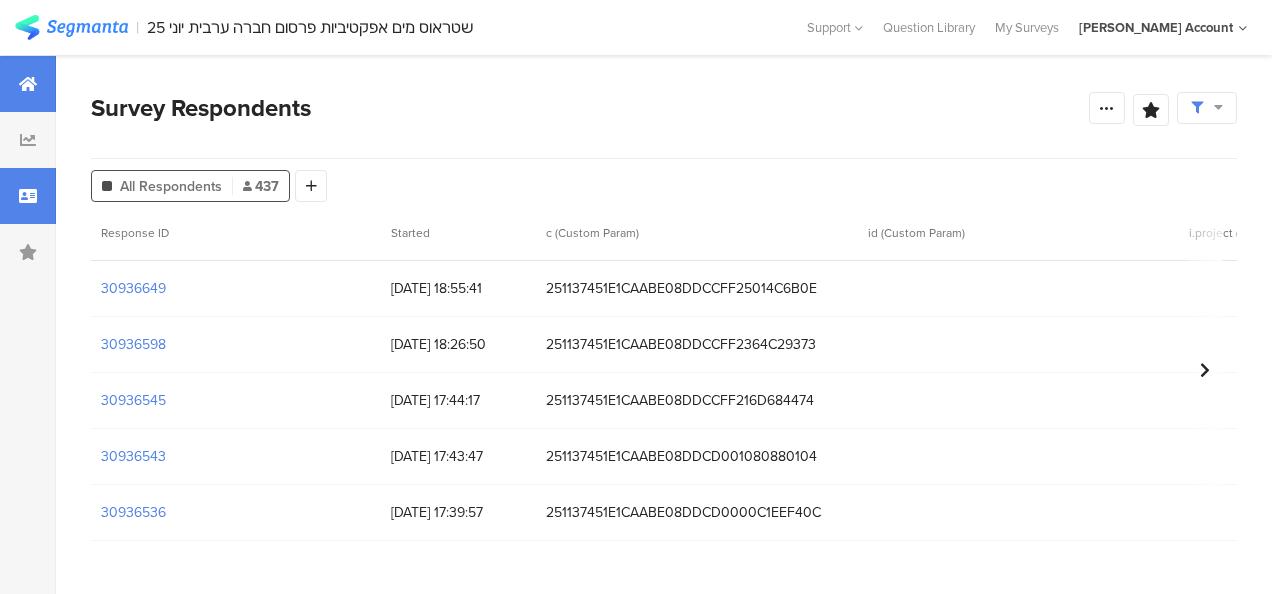 click at bounding box center [28, 84] 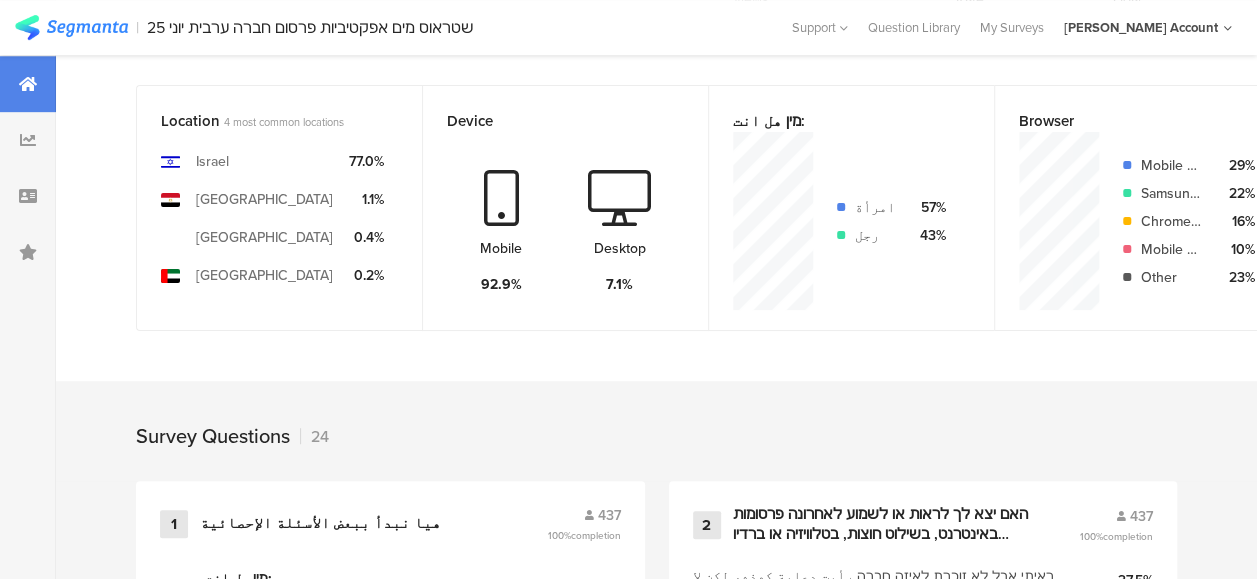 scroll, scrollTop: 600, scrollLeft: 0, axis: vertical 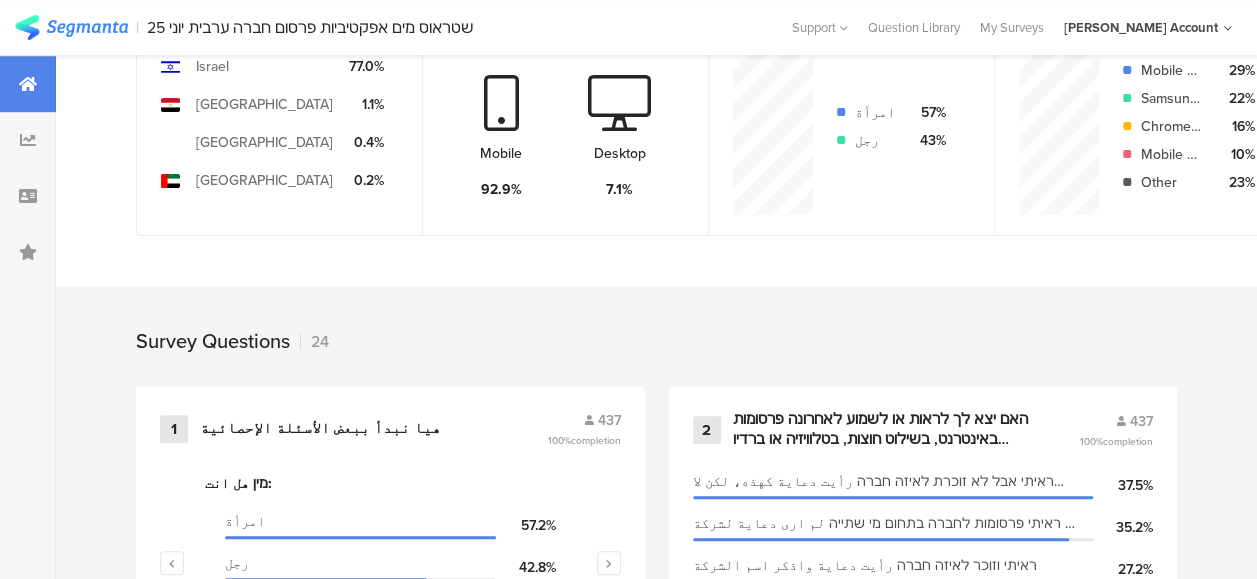 click on "Survey Questions
24" at bounding box center (656, 336) 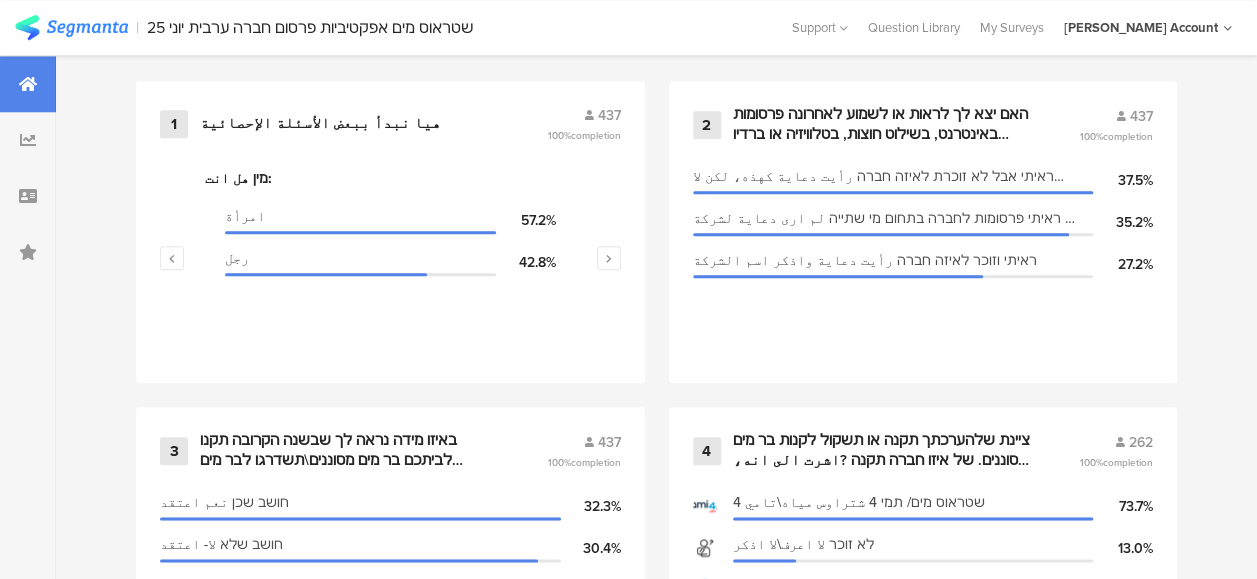 scroll, scrollTop: 1000, scrollLeft: 0, axis: vertical 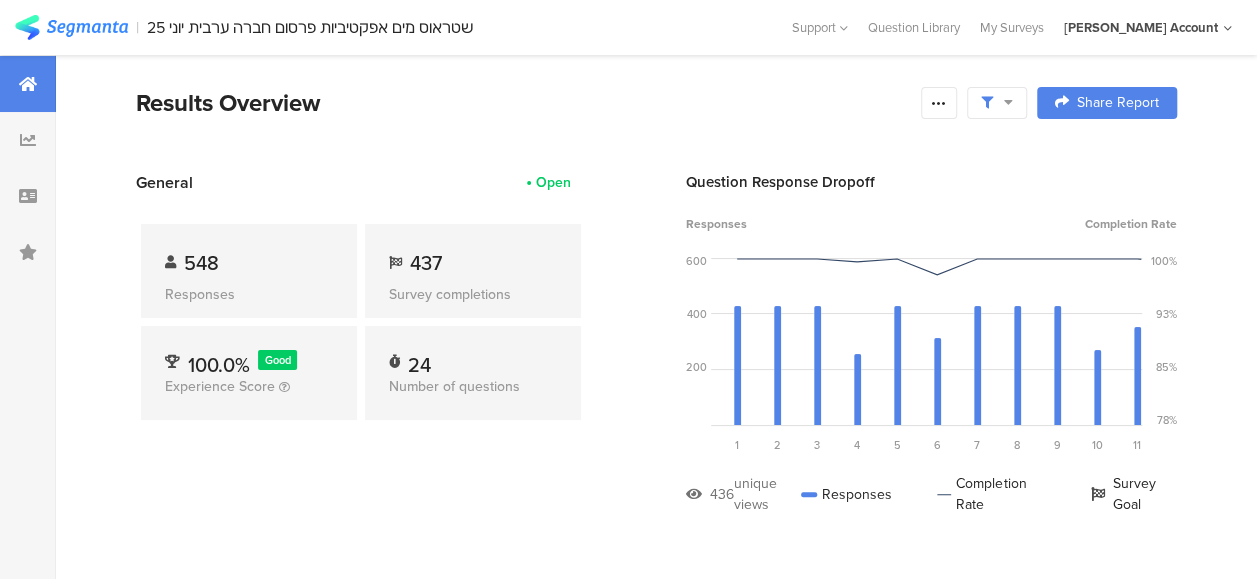 click on "Results Overview   Confidence Level       95   %     Preview survey     Edit survey   Export Results       Purge results
Complete Responses Only
View Sample
Share Report
Share     Cancel
Share Report
Share Report" at bounding box center [656, 128] 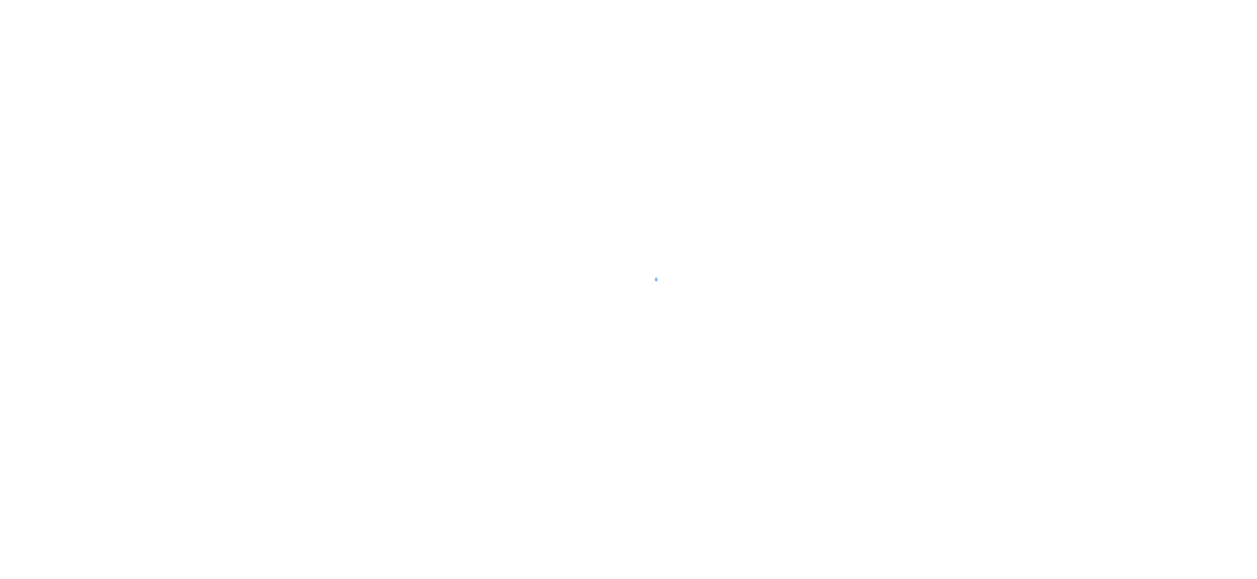 scroll, scrollTop: 0, scrollLeft: 0, axis: both 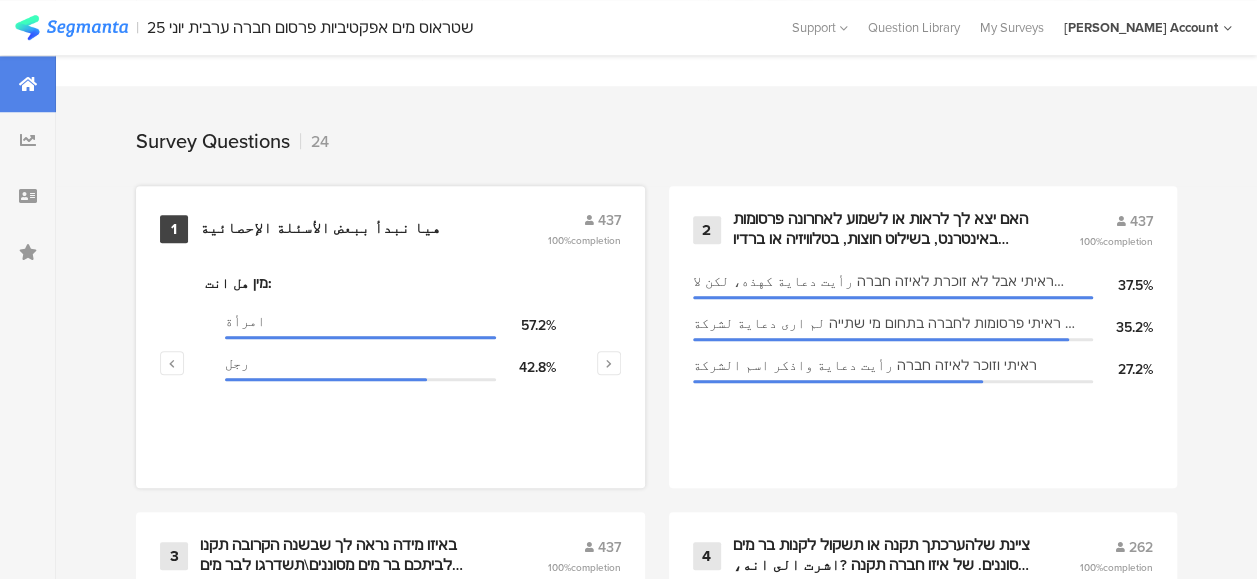 click on "מין هل انت:
امرأة
57.2%
رجل
42.8%" at bounding box center [390, 373] 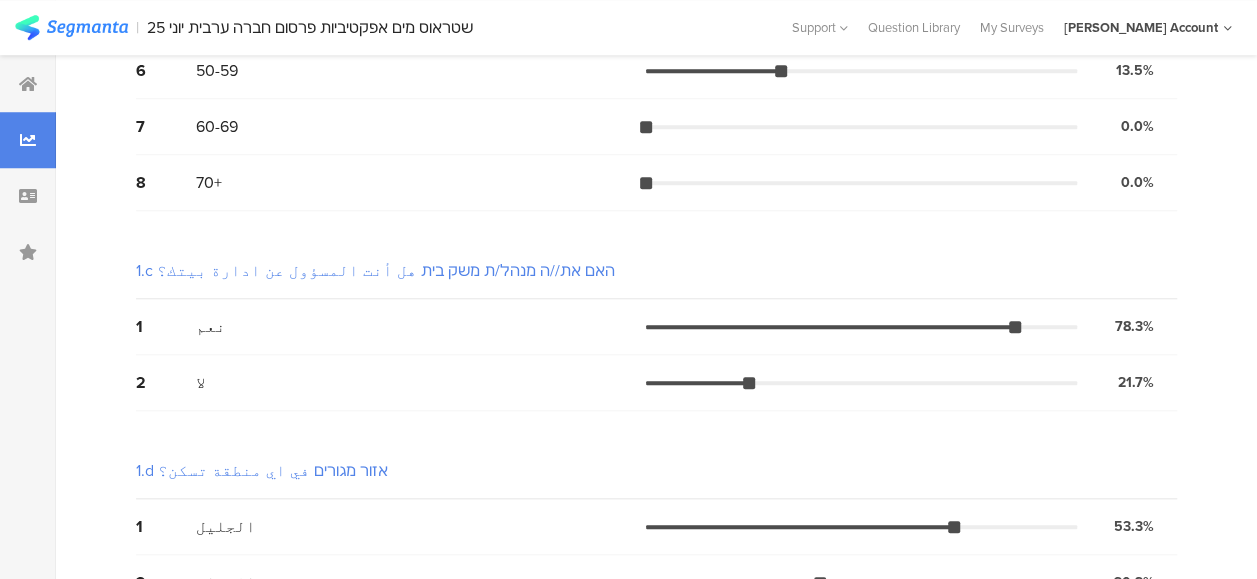 scroll, scrollTop: 0, scrollLeft: 0, axis: both 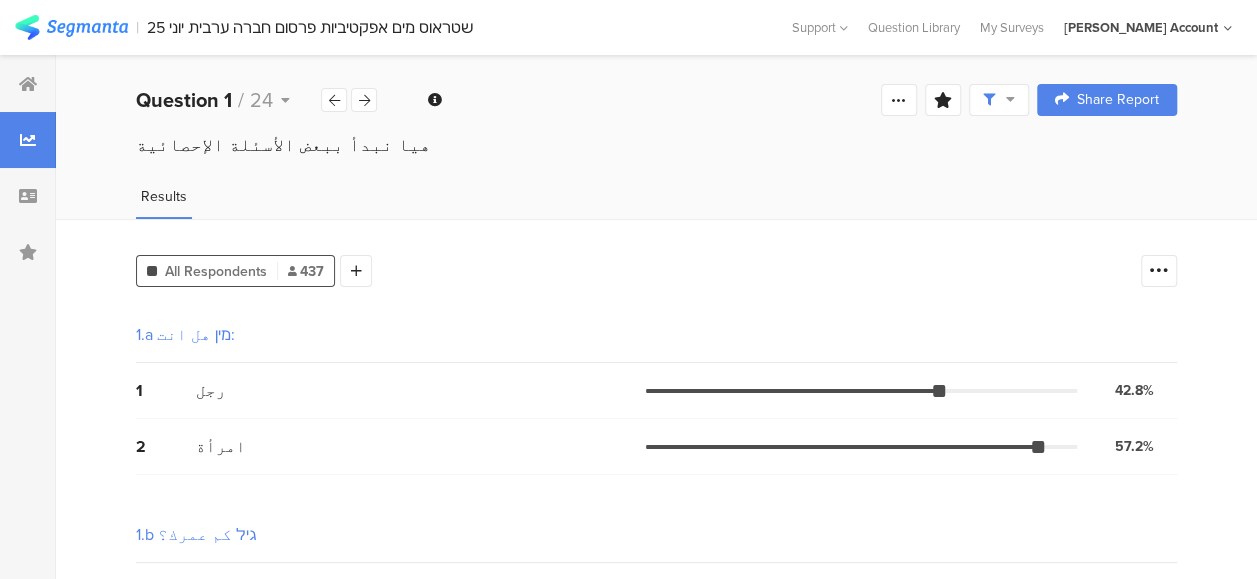 click on "2     امرأة             57.2%   250 votes" at bounding box center [656, 447] 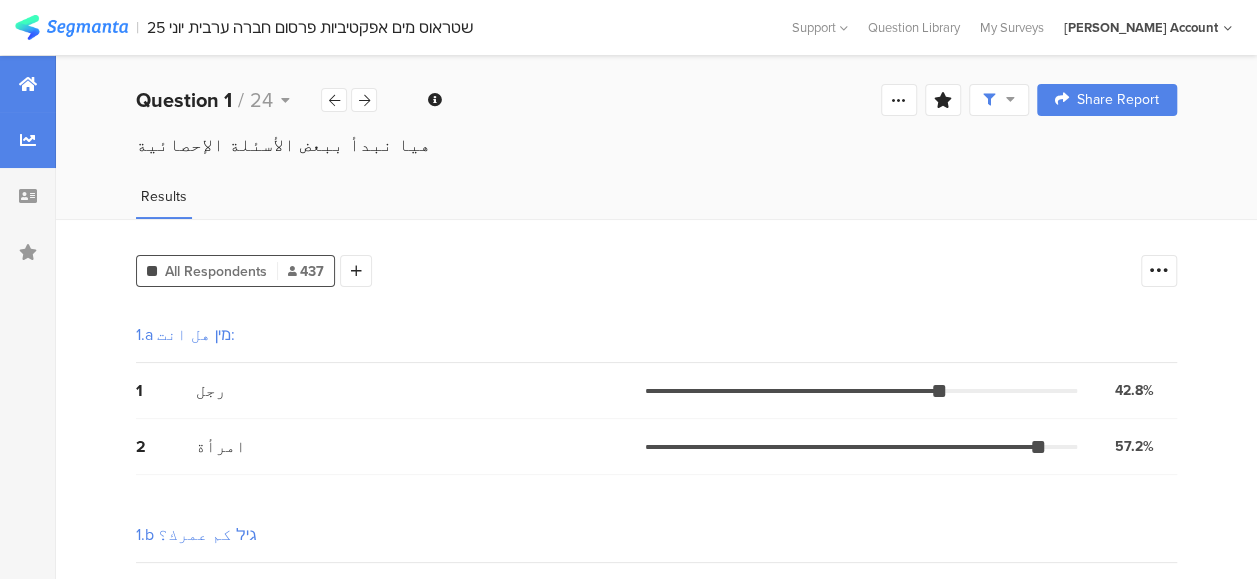 click at bounding box center [28, 84] 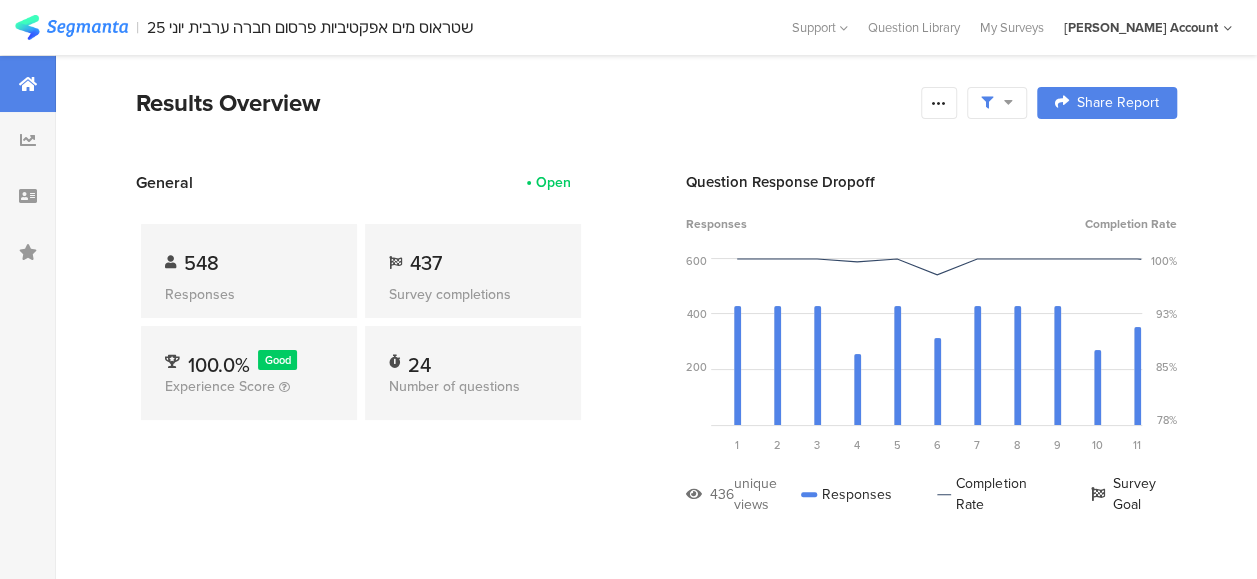 click on "General     Open     548   Responses     437   Survey completions     100.0%   Good   Experience Score
24
Number of questions
Question Response Dropoff
Responses   Completion Rate
600
400
200
0
Sorry, your browser does not support inline SVG.
Question 1
﻿هيا نبدأ ببعض الأسئلة الإحصائية
437   views     437   responses   100.0%   completion rate       1
Question 2
האם יצא לך לראות או לשמוע לאחרונה פרסומות באינטרנט, בשילוט חוצות, בטלוויזיה או ברדיו המדברת על מו...
437   views     437   responses   100.0%   completion rate       2
Question 3
437   views     437   responses   100.0%" at bounding box center [656, 358] 